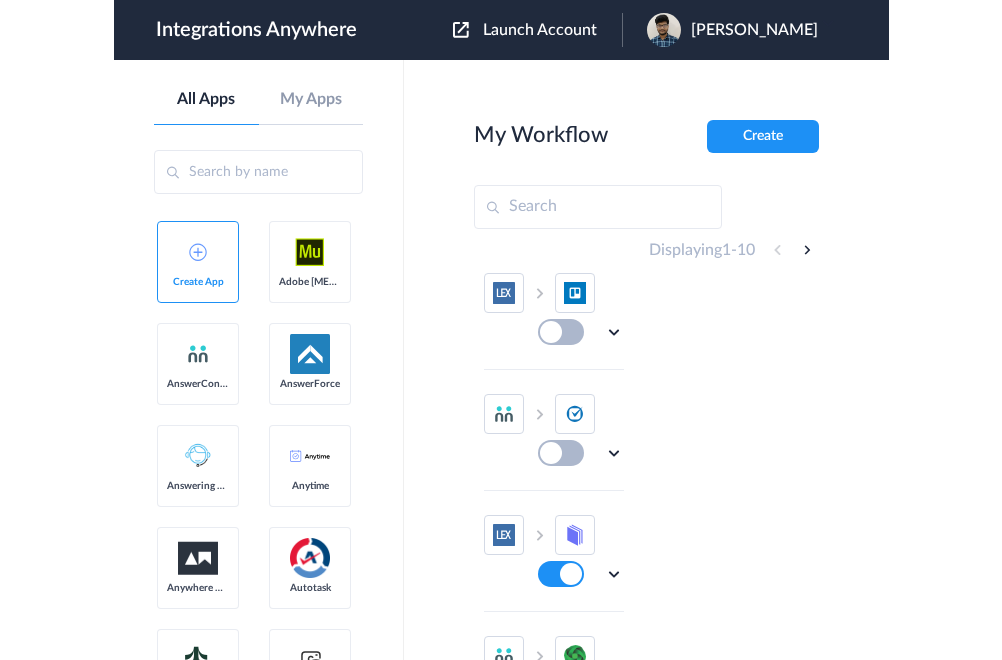 scroll, scrollTop: 0, scrollLeft: 0, axis: both 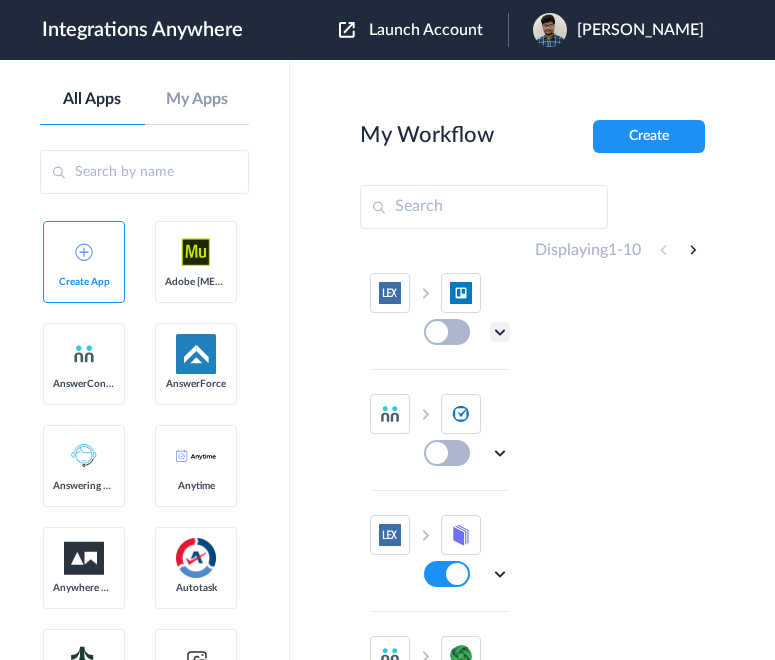 click at bounding box center (500, 332) 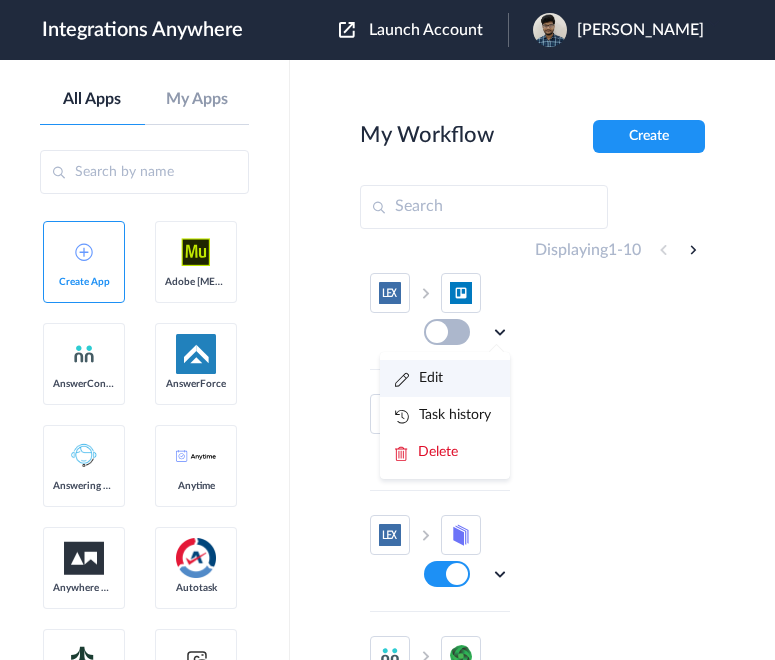click on "Edit" at bounding box center [445, 378] 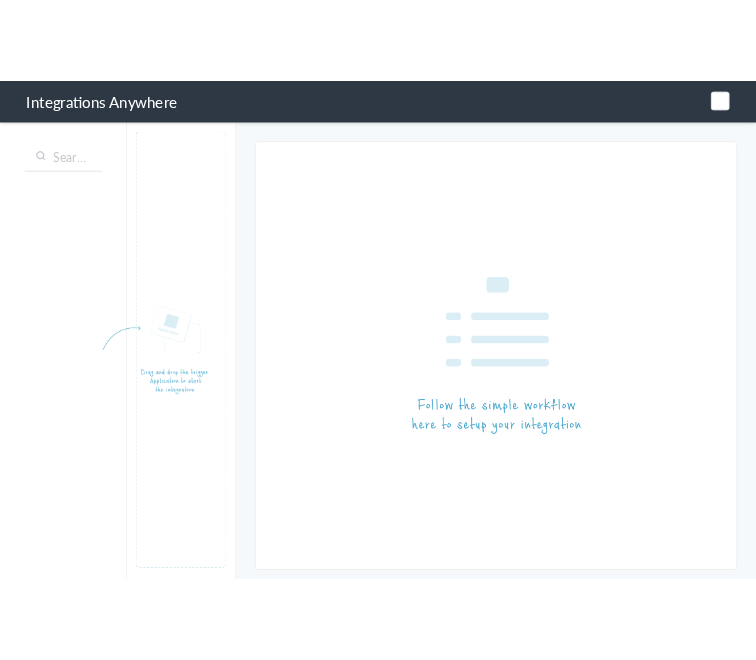 scroll, scrollTop: 0, scrollLeft: 0, axis: both 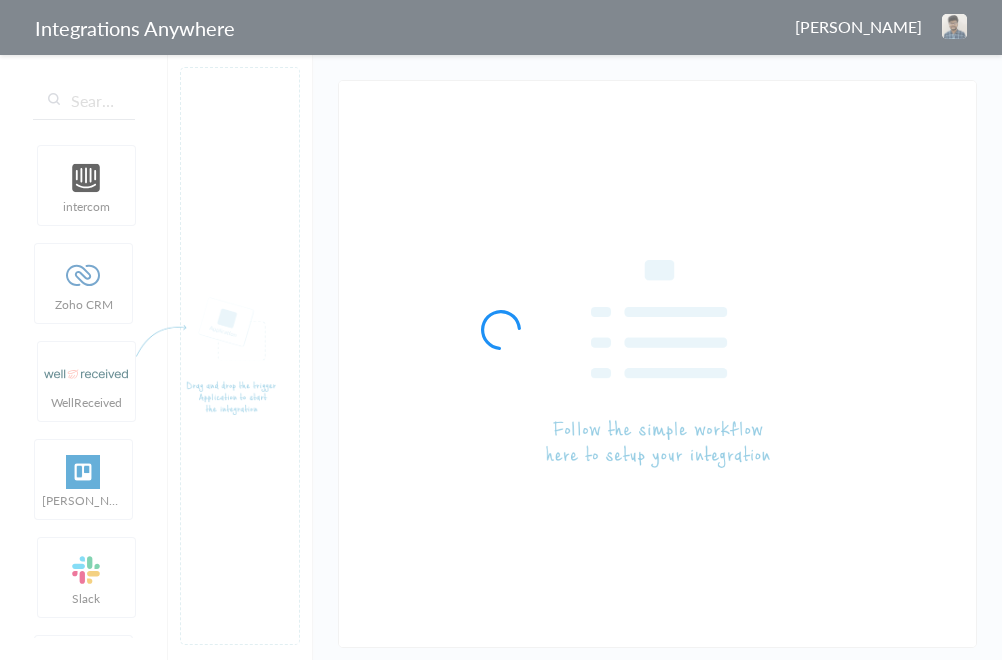 type on "LEX Reception - [PERSON_NAME]" 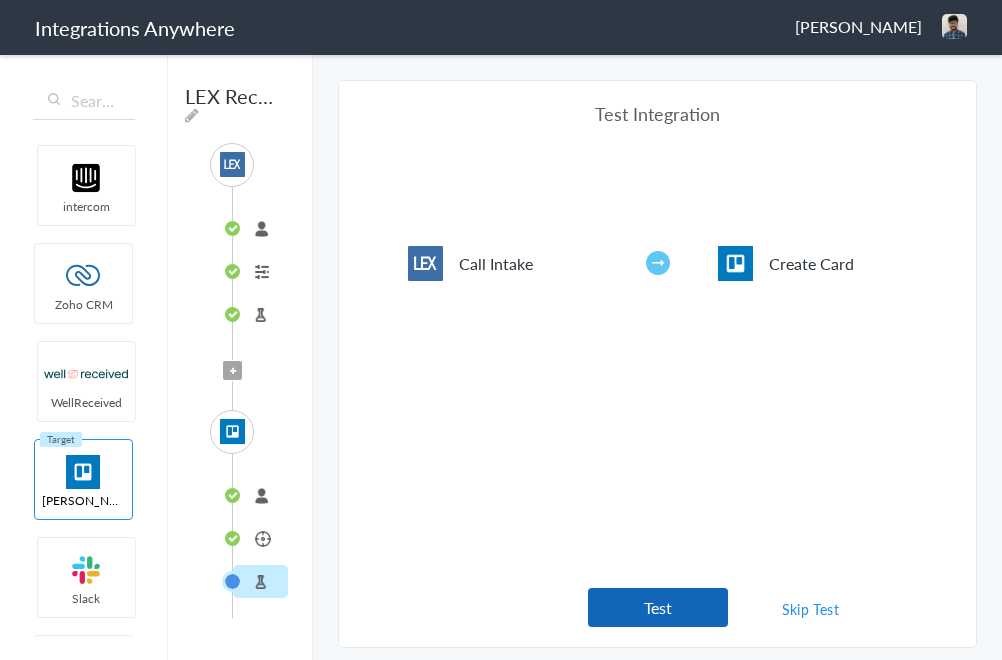 click on "Test" at bounding box center (658, 607) 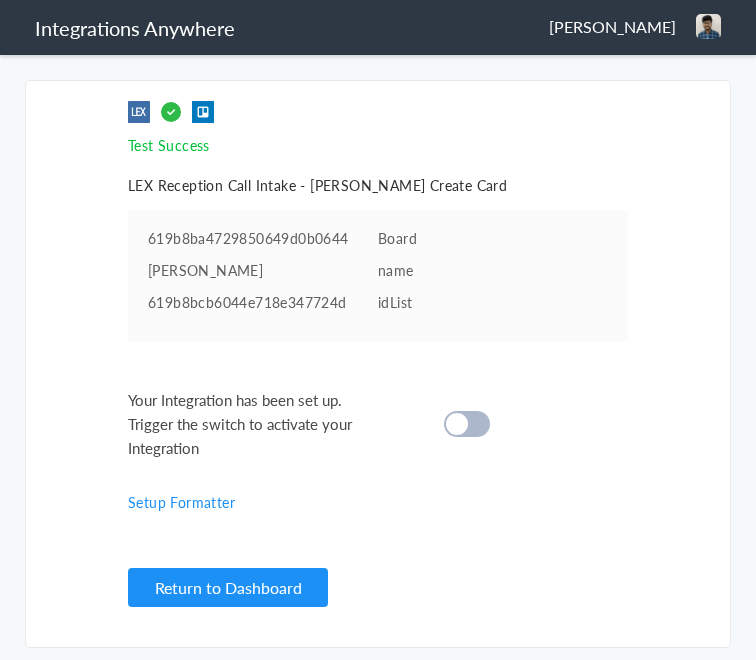 click at bounding box center (457, 424) 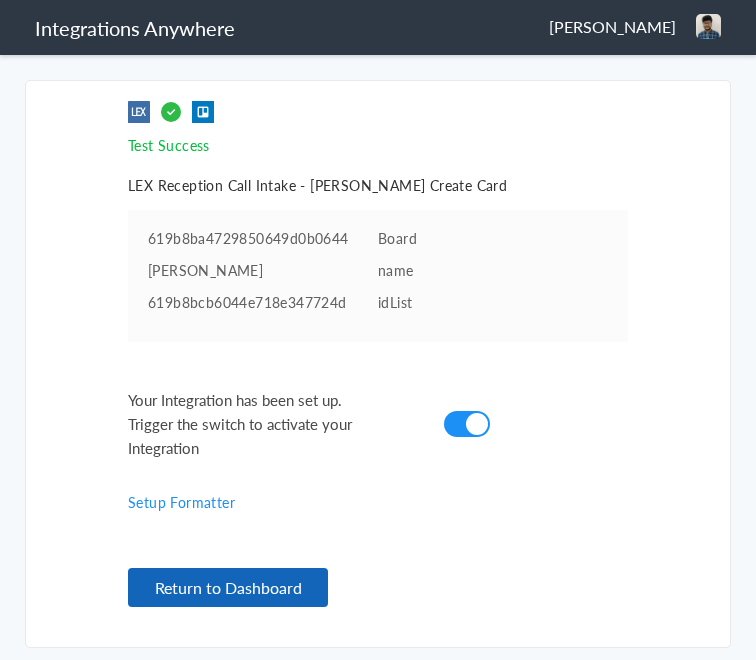 click on "Return to Dashboard" at bounding box center (228, 587) 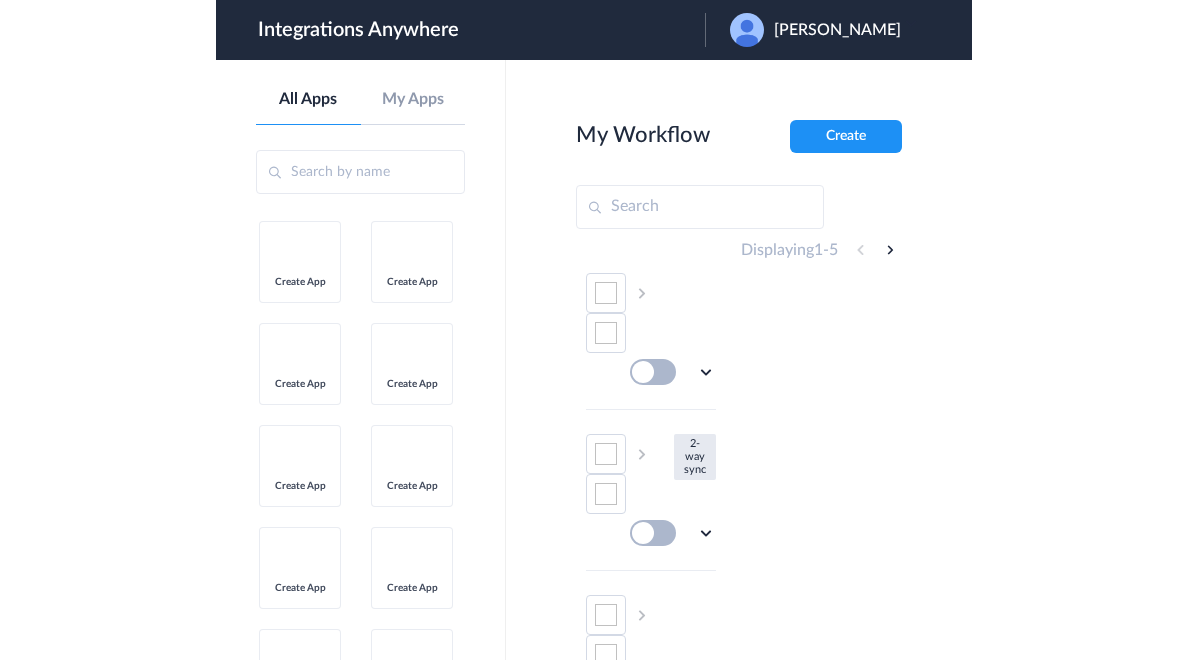 scroll, scrollTop: 0, scrollLeft: 0, axis: both 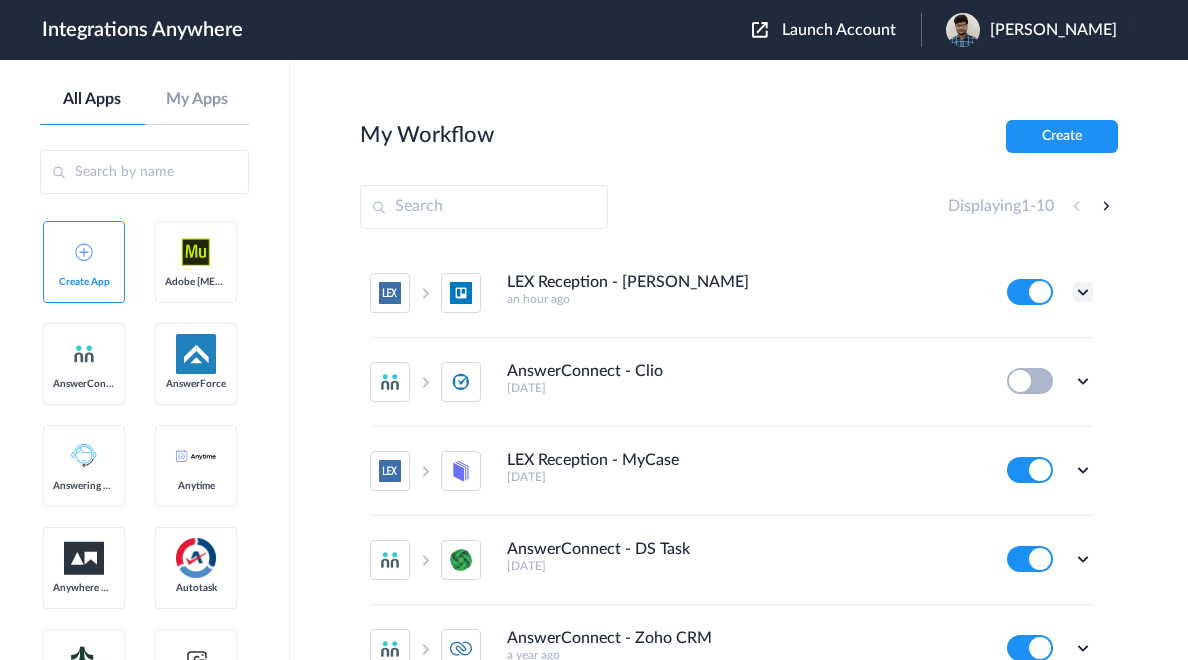 click at bounding box center (1083, 292) 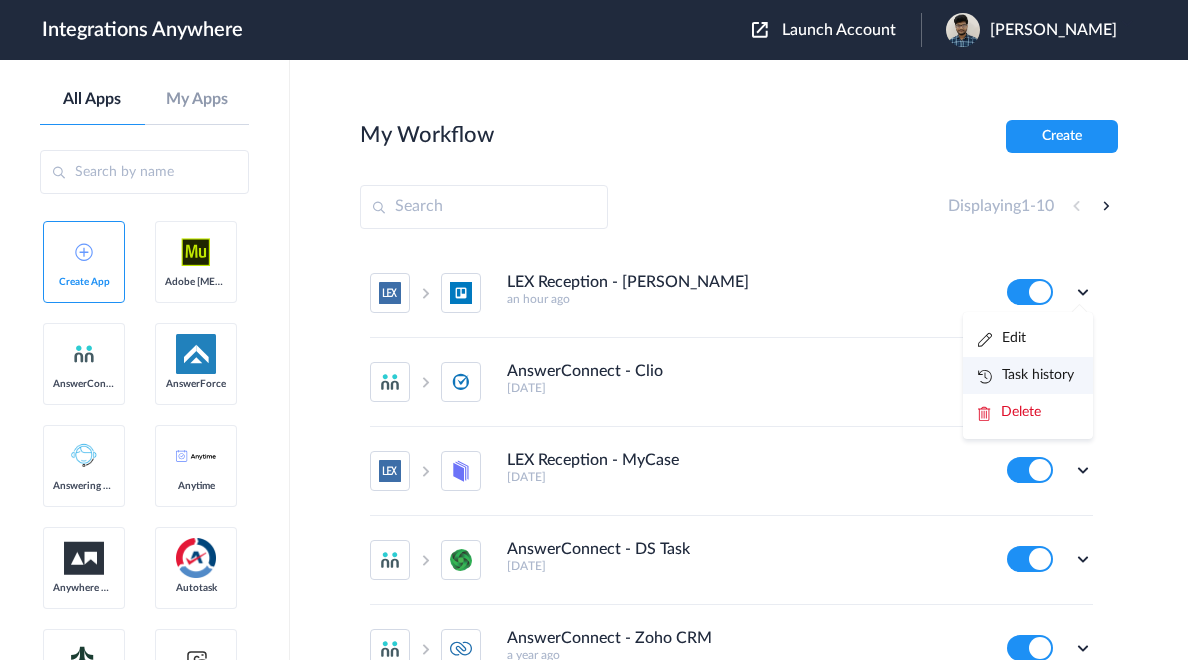 click on "Task history" at bounding box center [1026, 375] 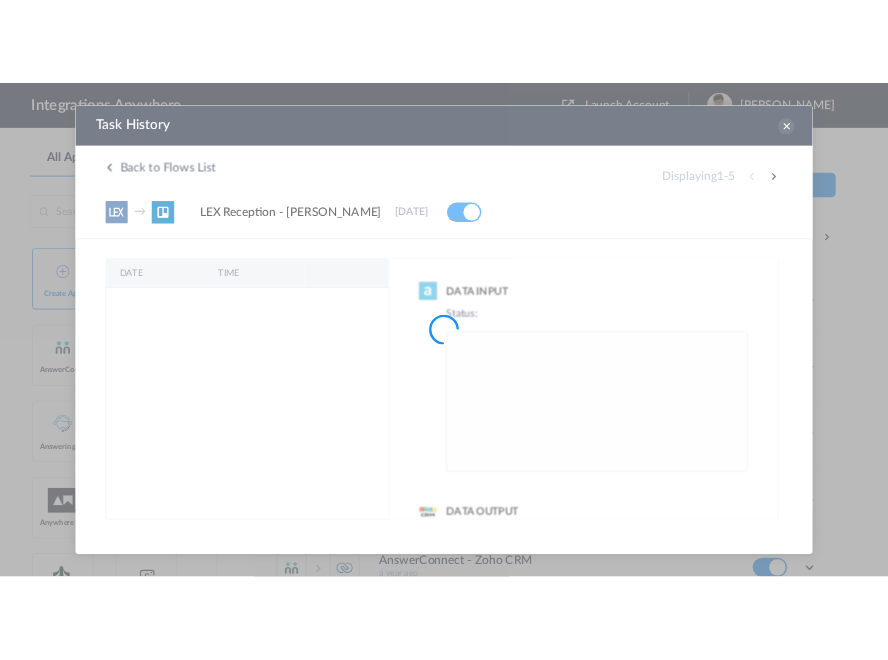 scroll, scrollTop: 0, scrollLeft: 0, axis: both 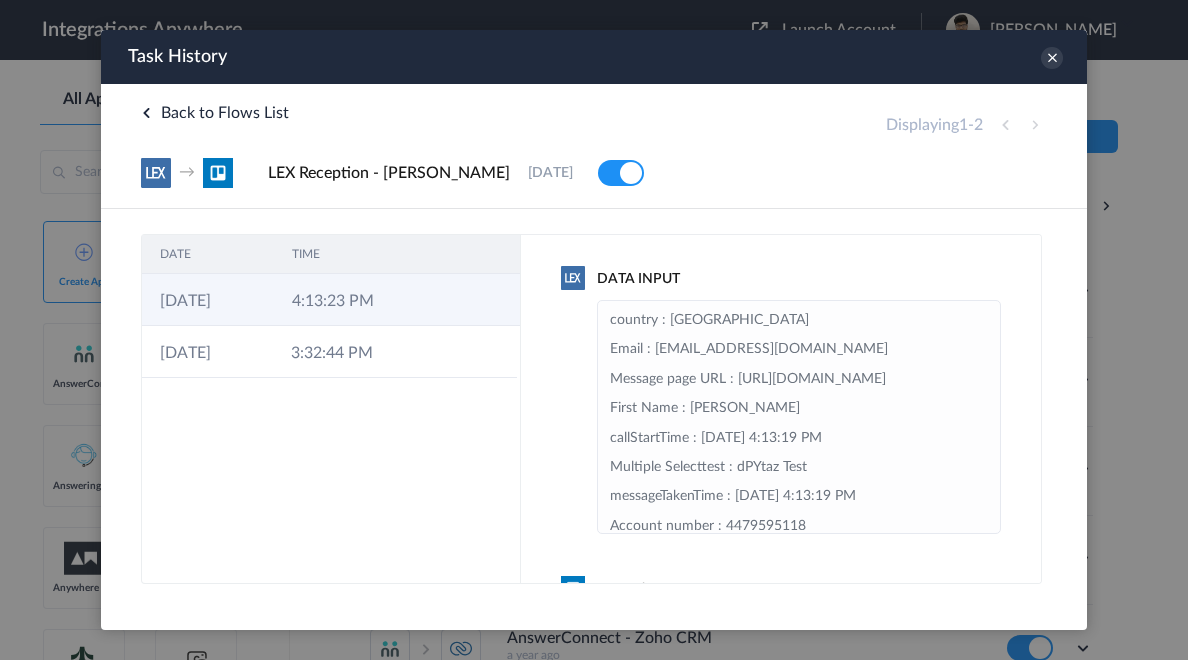 click at bounding box center [482, 300] 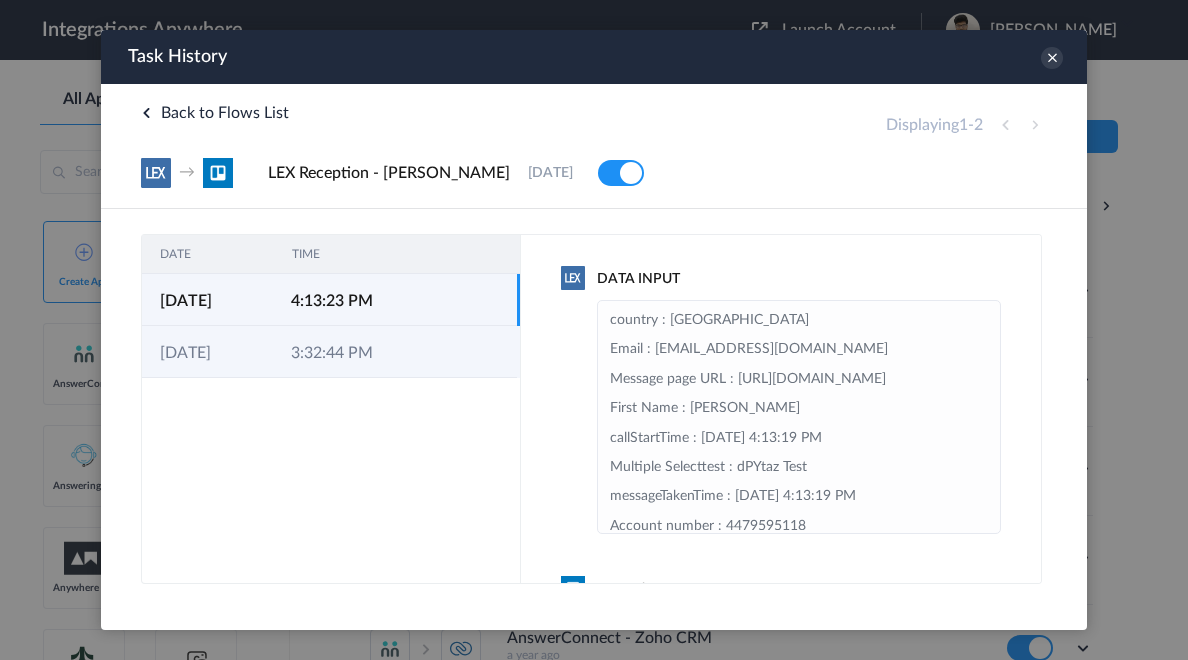 click at bounding box center [479, 352] 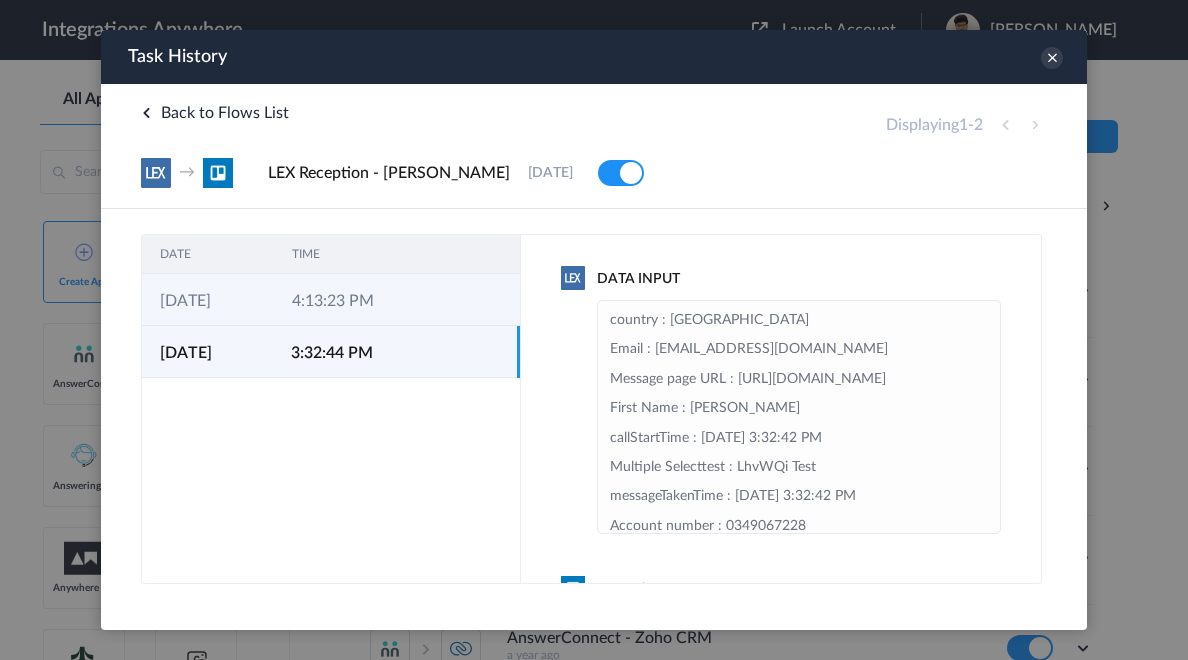 click at bounding box center (426, 300) 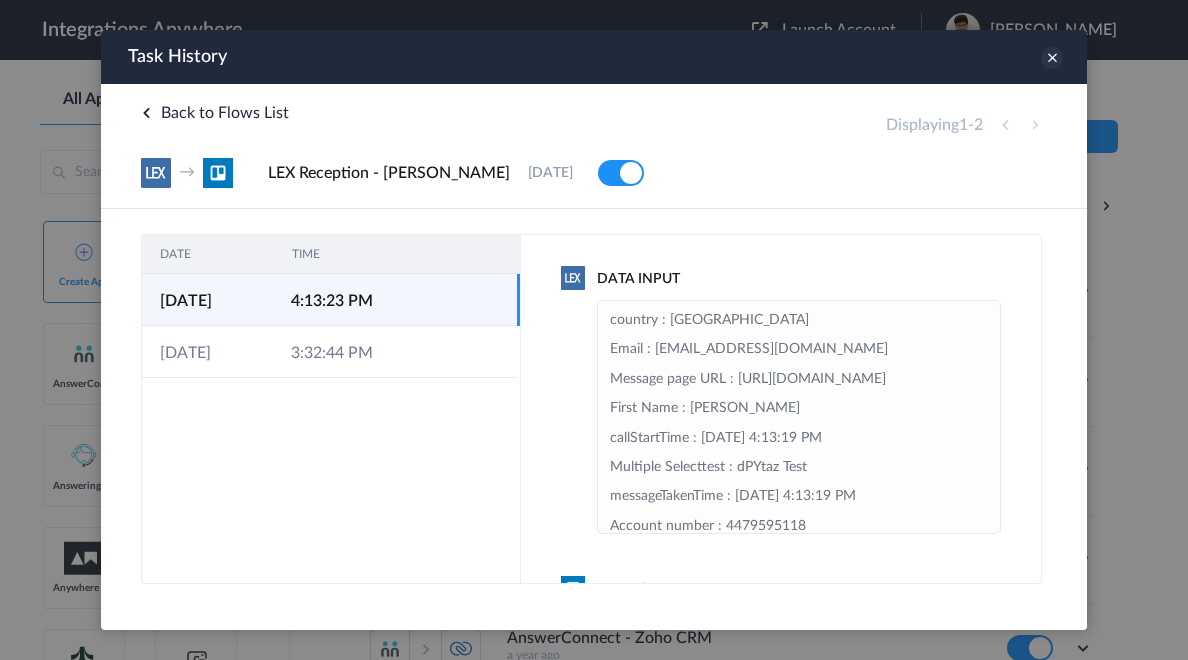click at bounding box center (1052, 58) 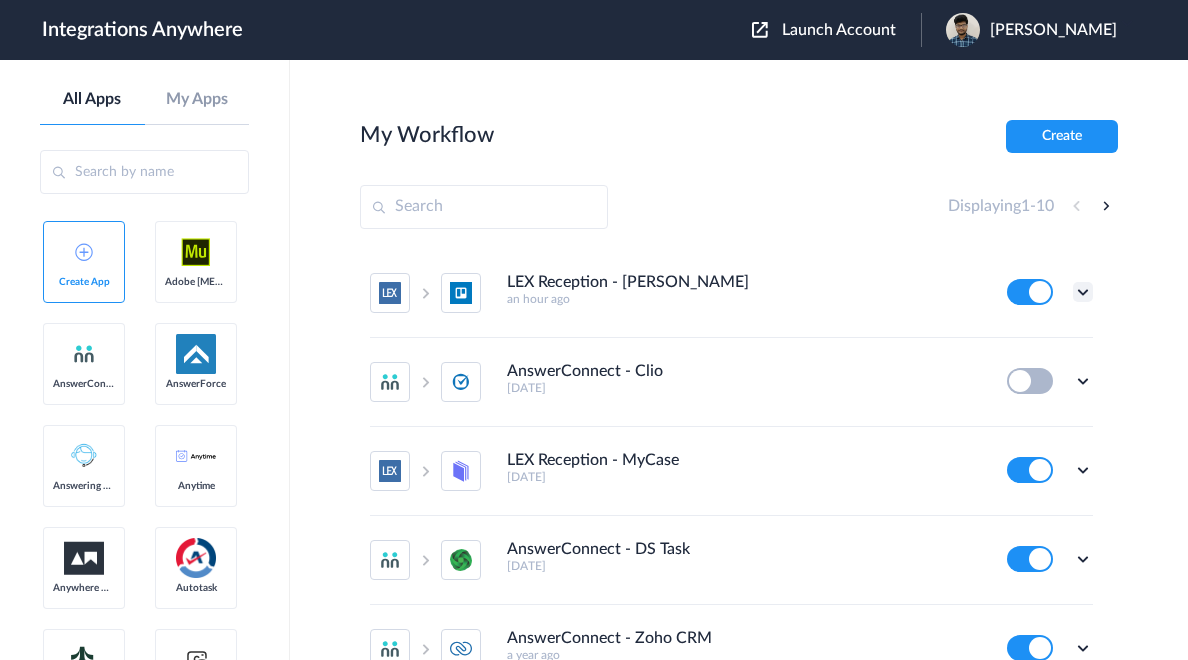 click at bounding box center (1083, 292) 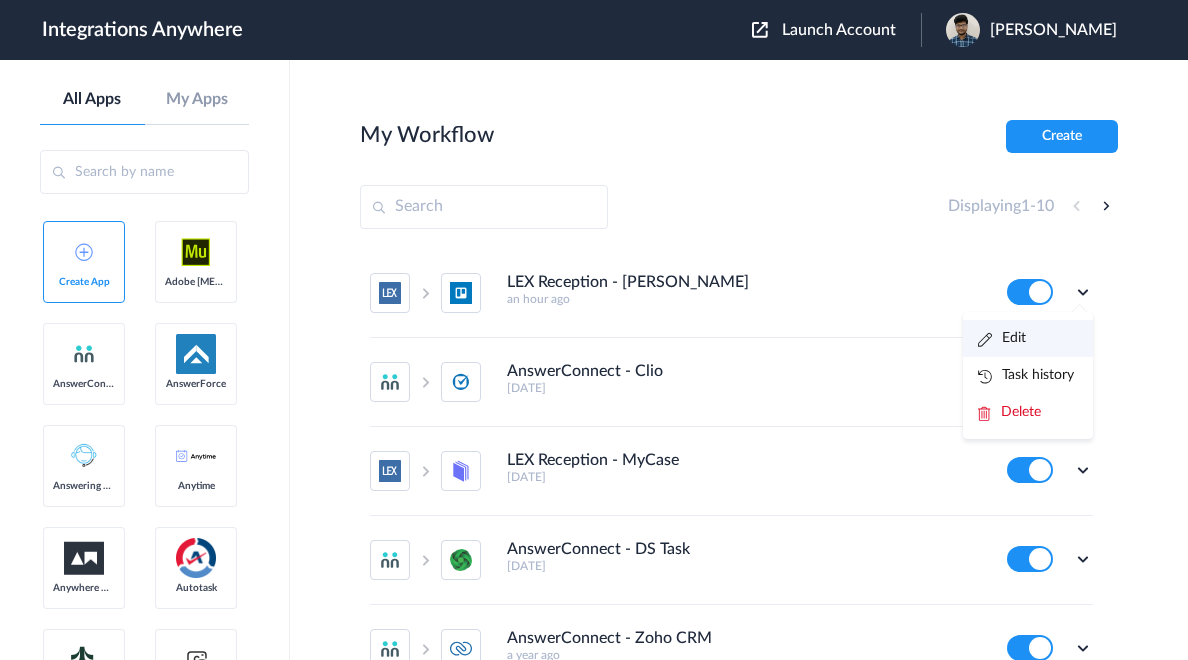 click on "Edit" at bounding box center [1028, 338] 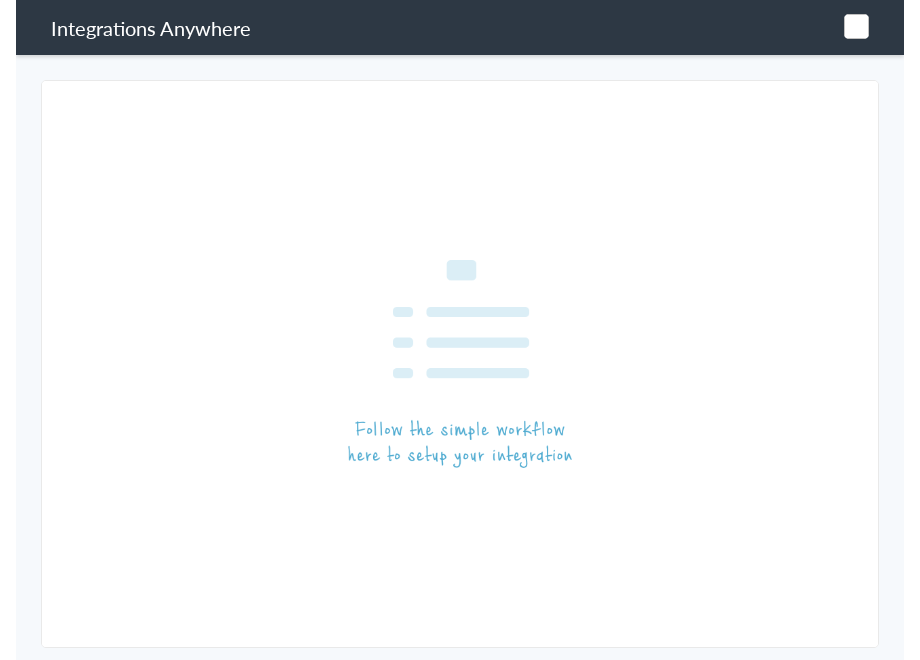 scroll, scrollTop: 0, scrollLeft: 0, axis: both 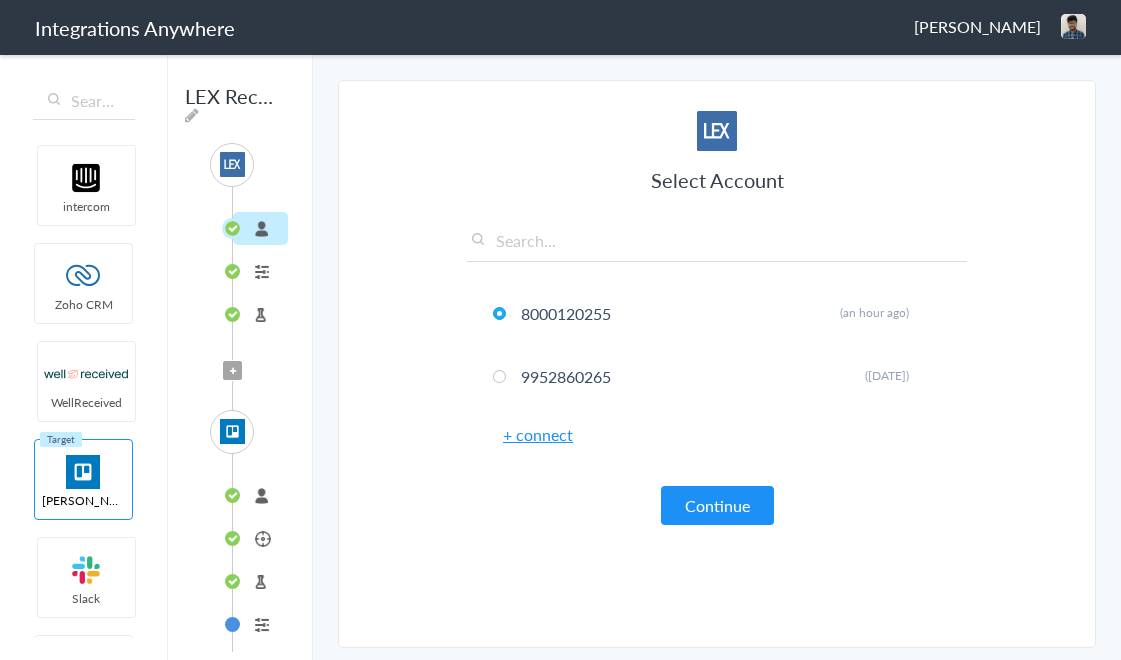 click on "connected" at bounding box center [260, 495] 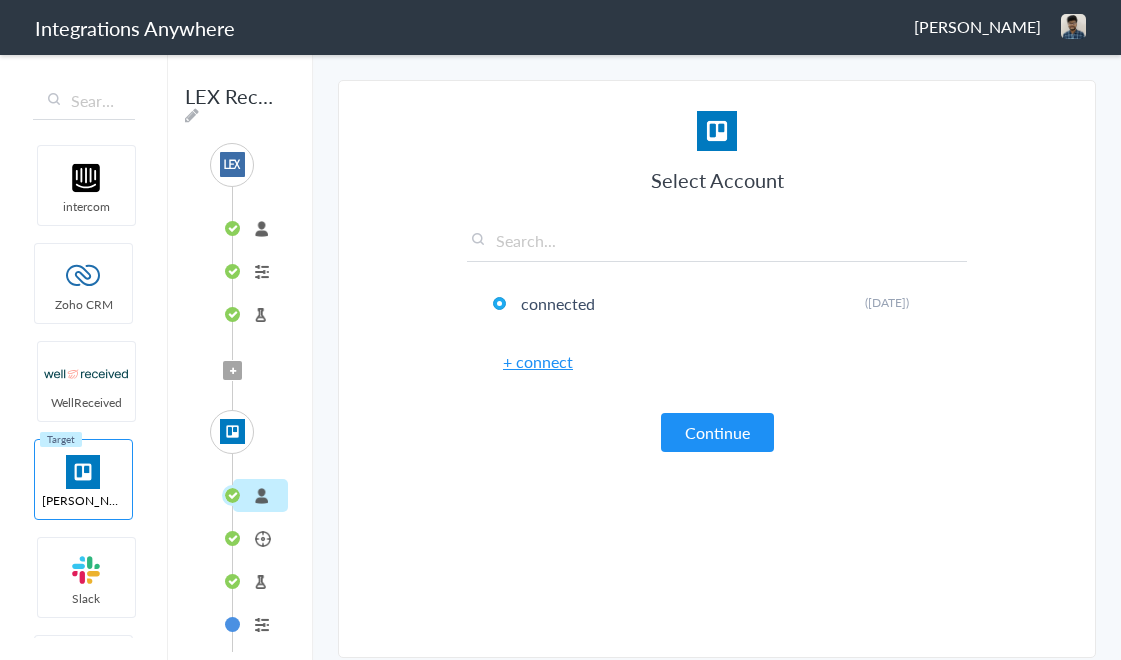 click on "Create Card" at bounding box center (260, 538) 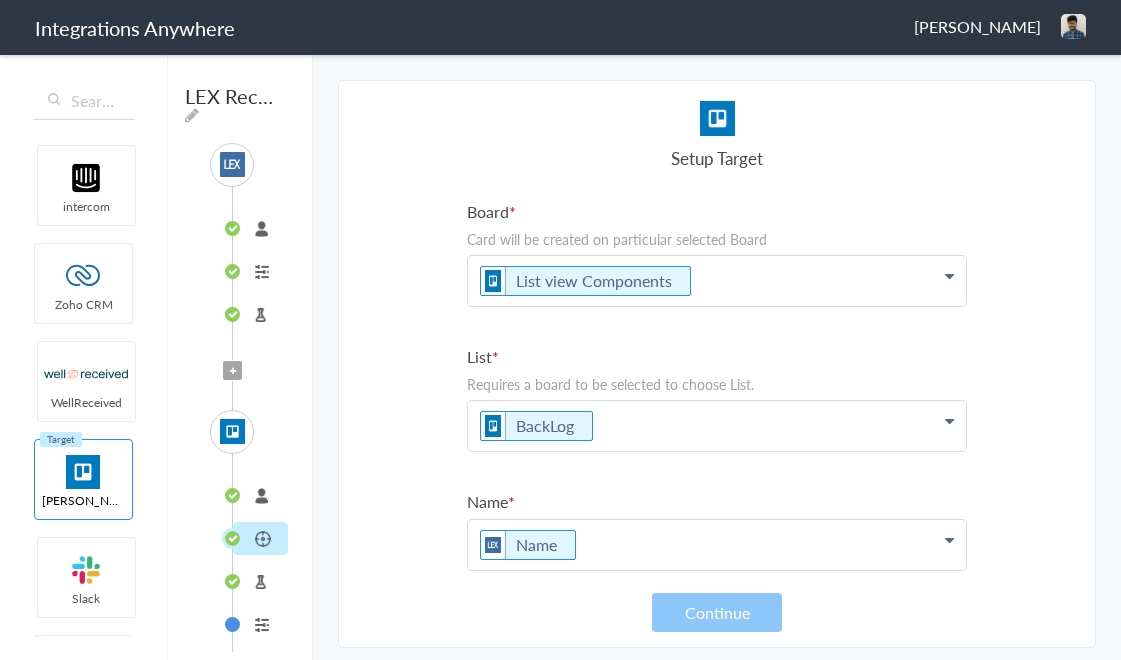 click on "connected" at bounding box center (260, 495) 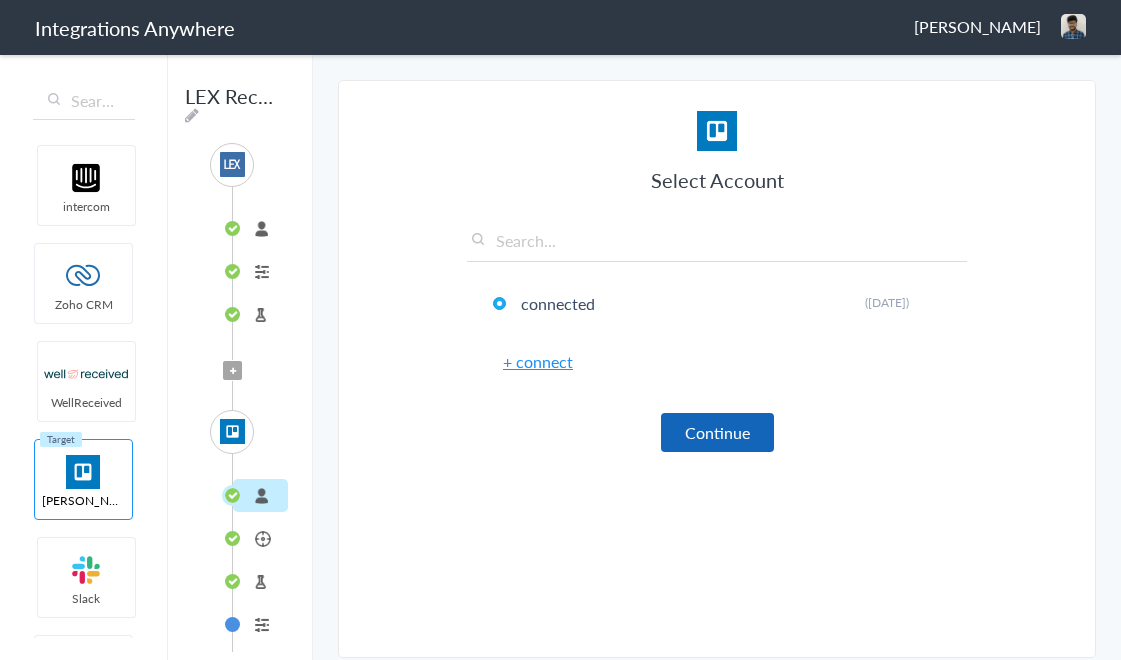 click on "Continue" at bounding box center (717, 432) 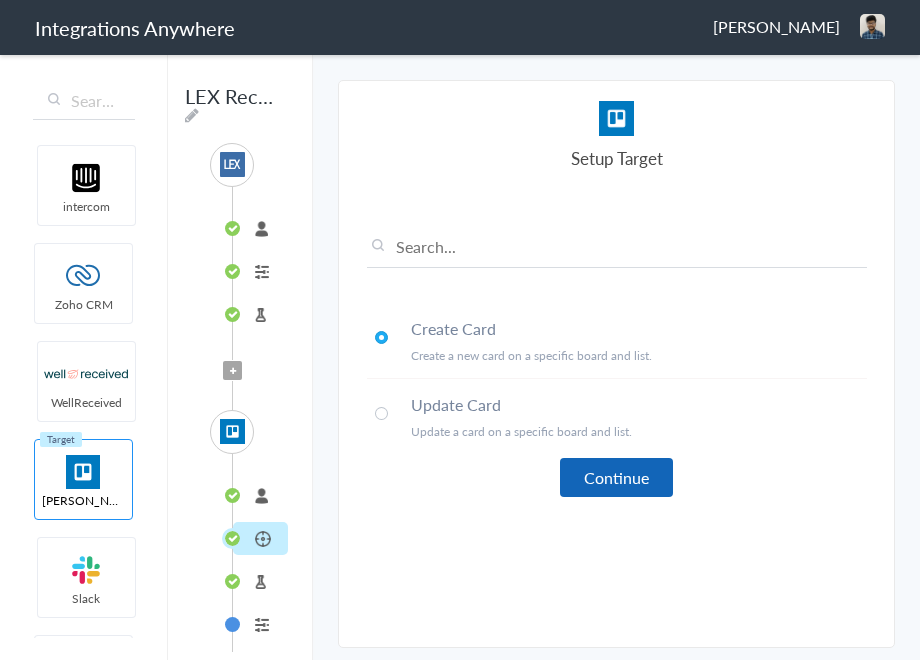 click on "Continue" at bounding box center (616, 477) 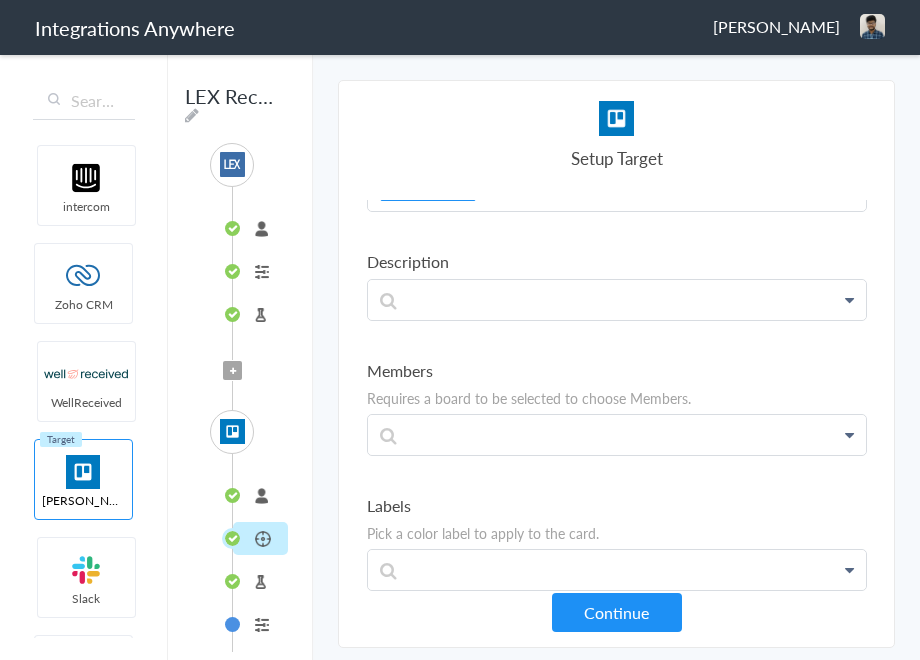 scroll, scrollTop: 395, scrollLeft: 0, axis: vertical 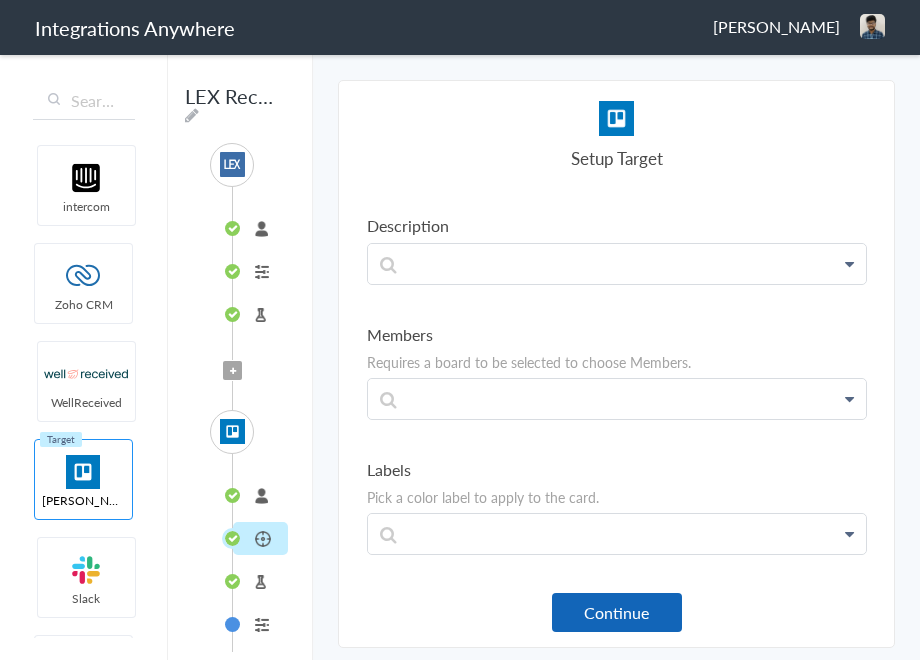 click on "Continue" at bounding box center (617, 612) 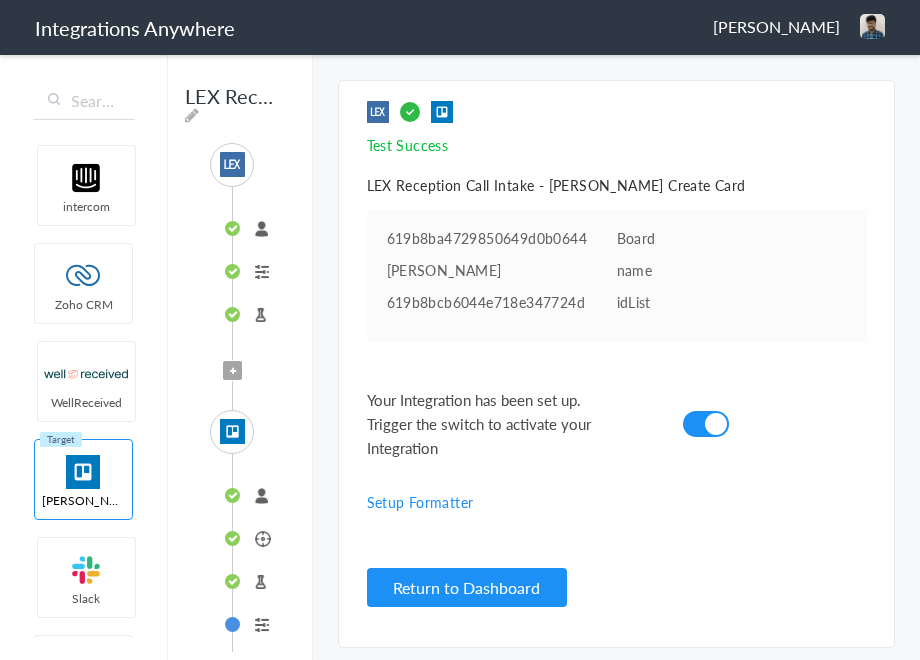 click on "Test Target" at bounding box center (260, 581) 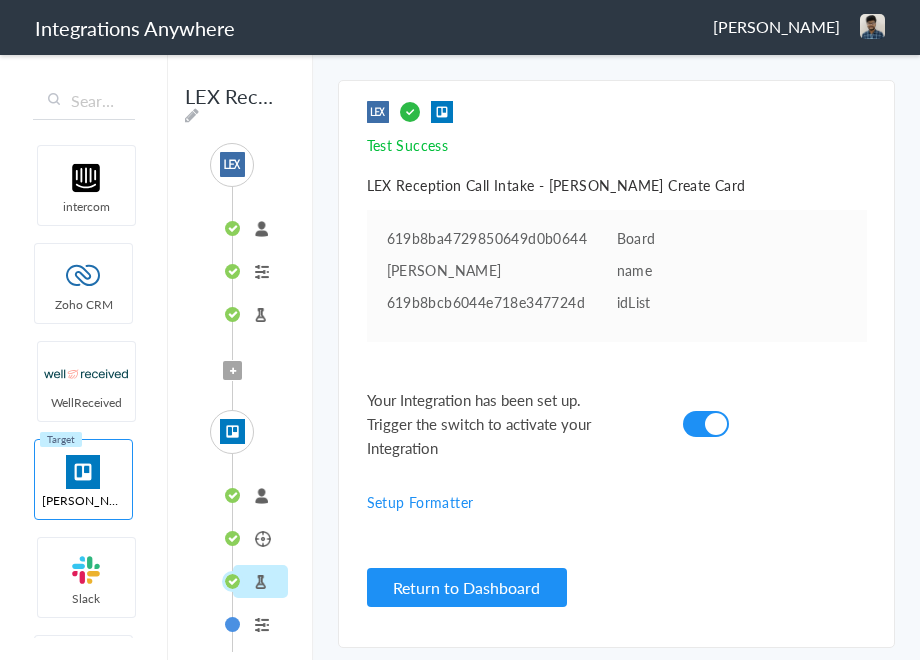 click on "Create Card" at bounding box center [260, 538] 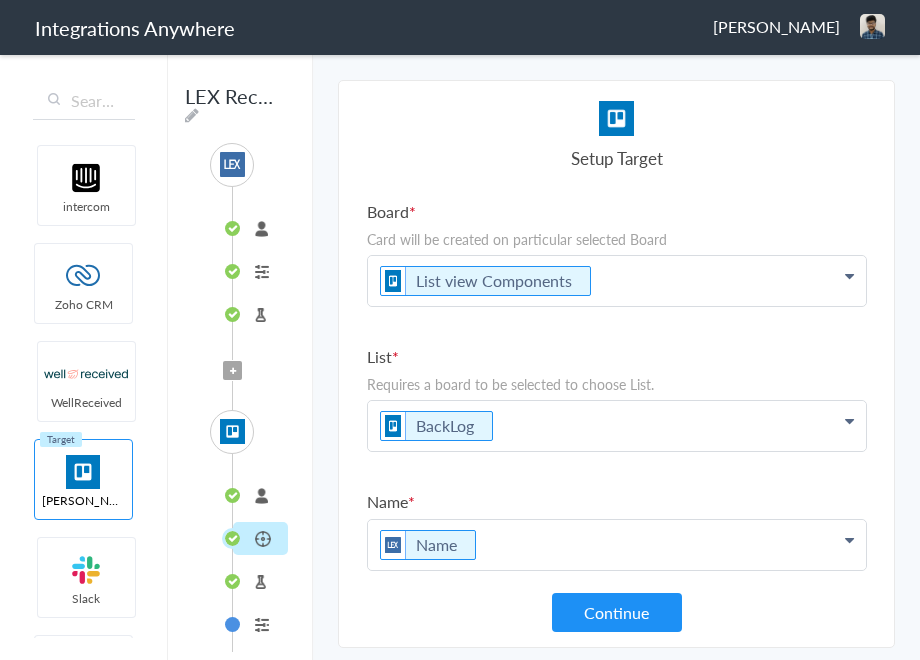 scroll, scrollTop: 17, scrollLeft: 0, axis: vertical 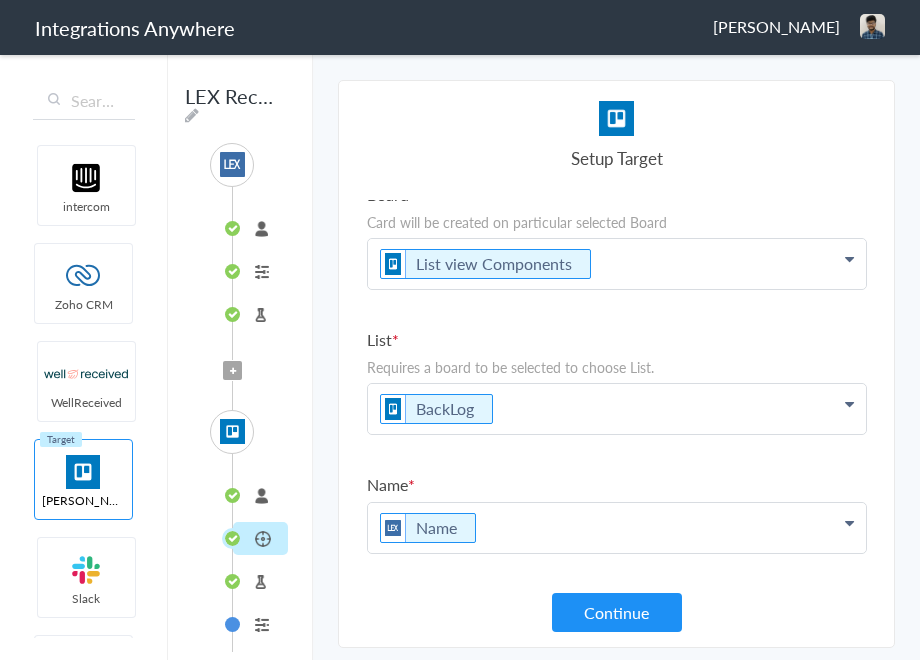 click at bounding box center [849, 259] 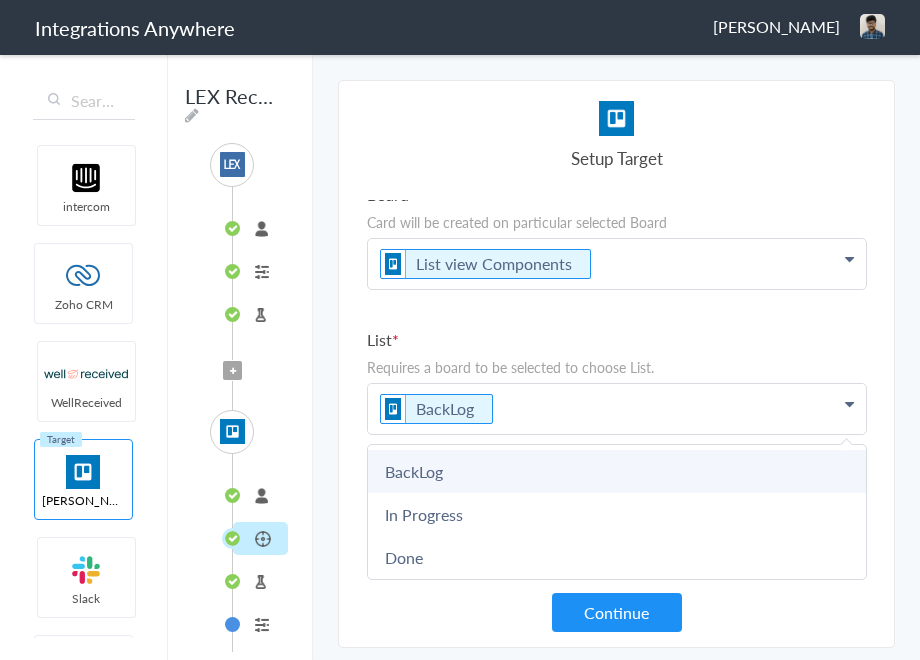 click on "BackLog" at bounding box center (617, 471) 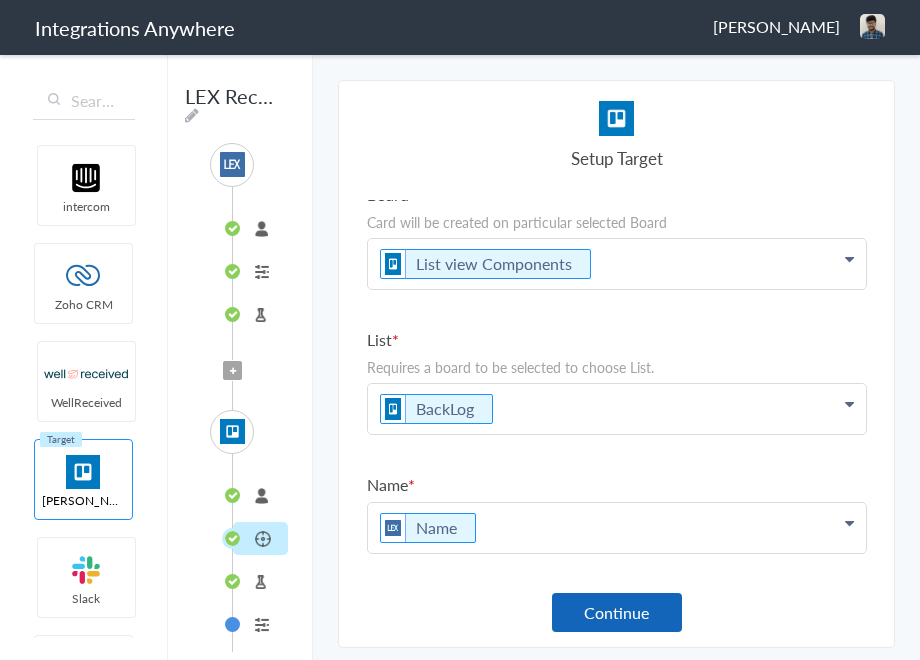 click on "Continue" at bounding box center [617, 612] 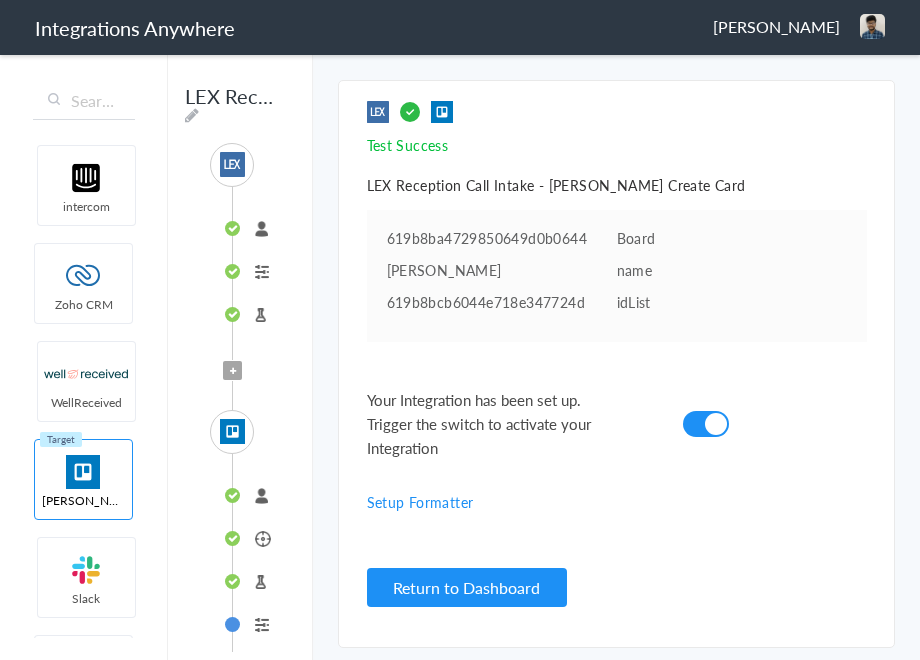 click on "Create Card" at bounding box center [260, 538] 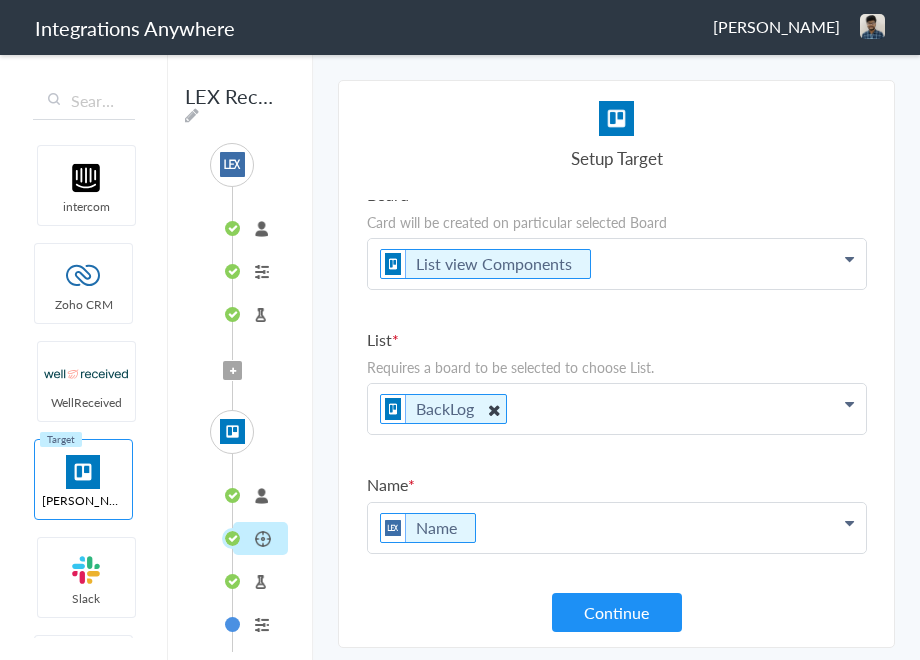 click at bounding box center [493, 409] 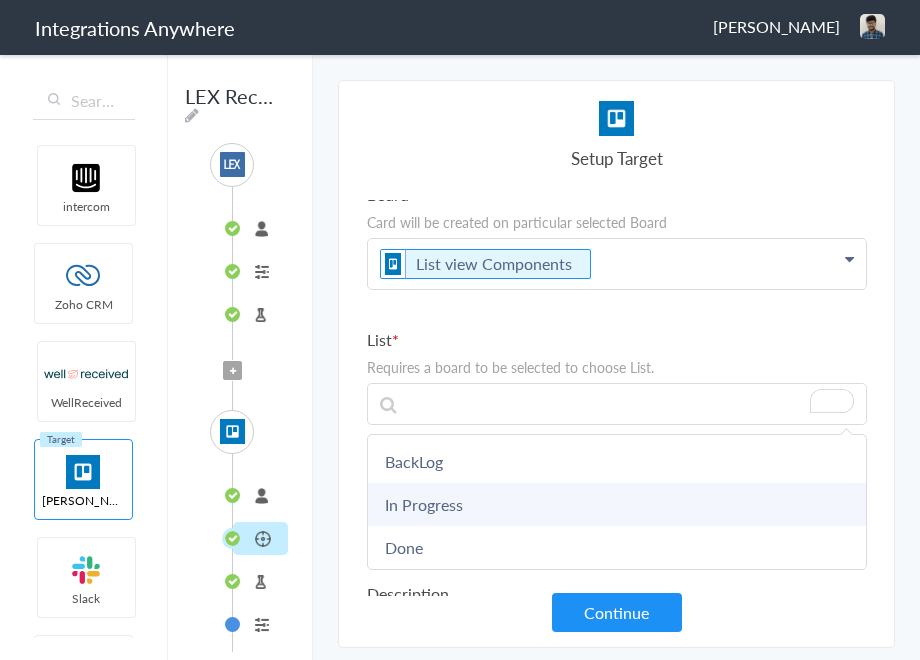 click on "In Progress" at bounding box center (617, 504) 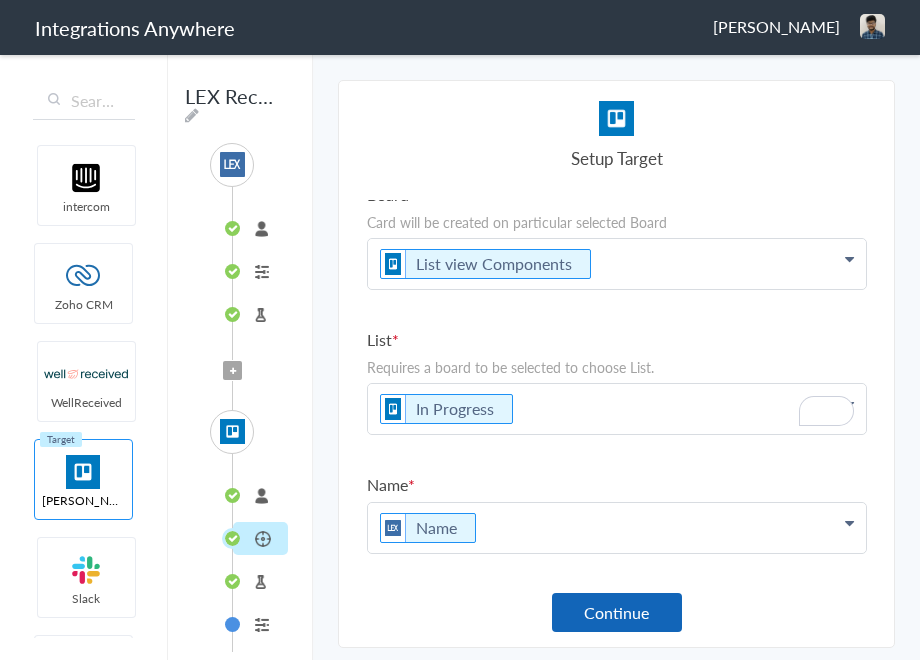 click on "Continue" at bounding box center (617, 612) 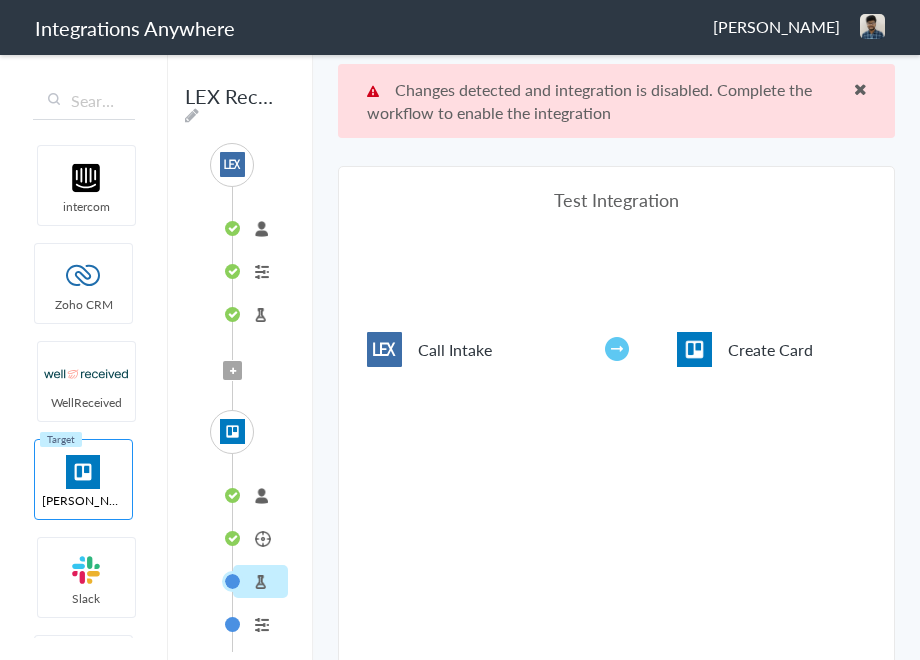 scroll, scrollTop: 0, scrollLeft: 0, axis: both 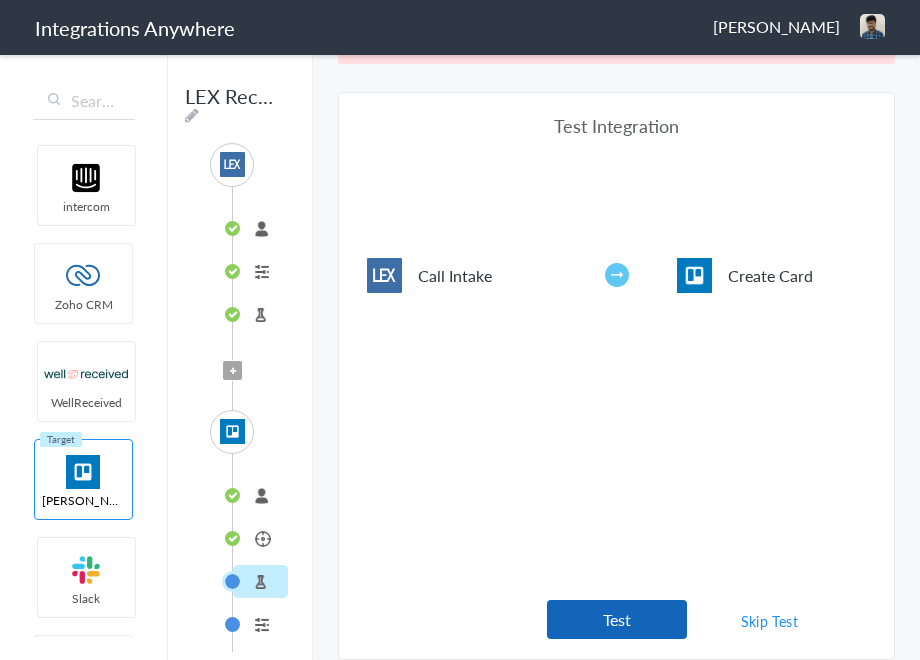 click on "Test" at bounding box center (617, 619) 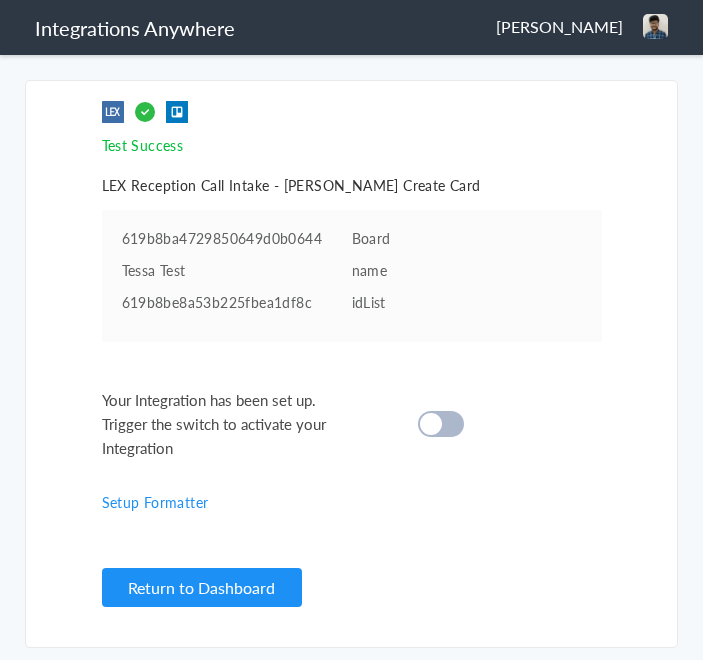 scroll, scrollTop: 0, scrollLeft: 0, axis: both 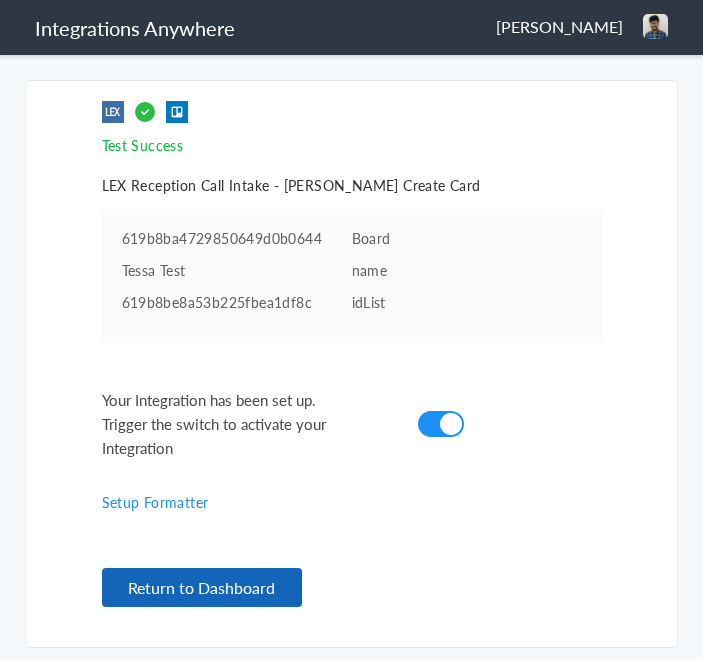 click on "Return to Dashboard" at bounding box center [202, 587] 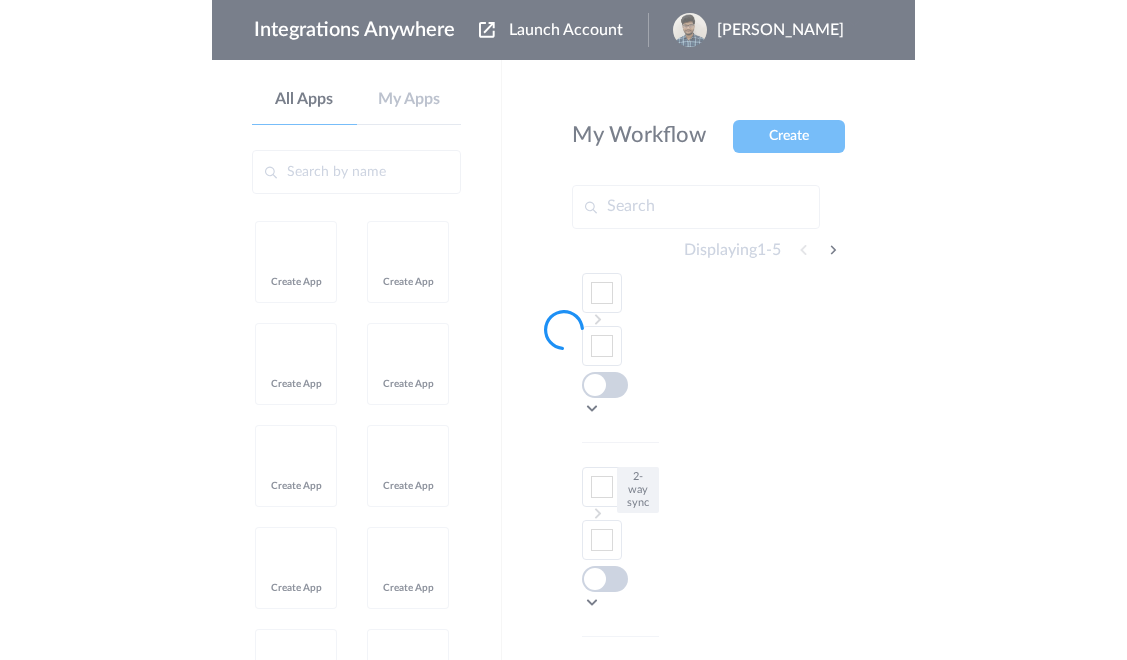 scroll, scrollTop: 0, scrollLeft: 0, axis: both 